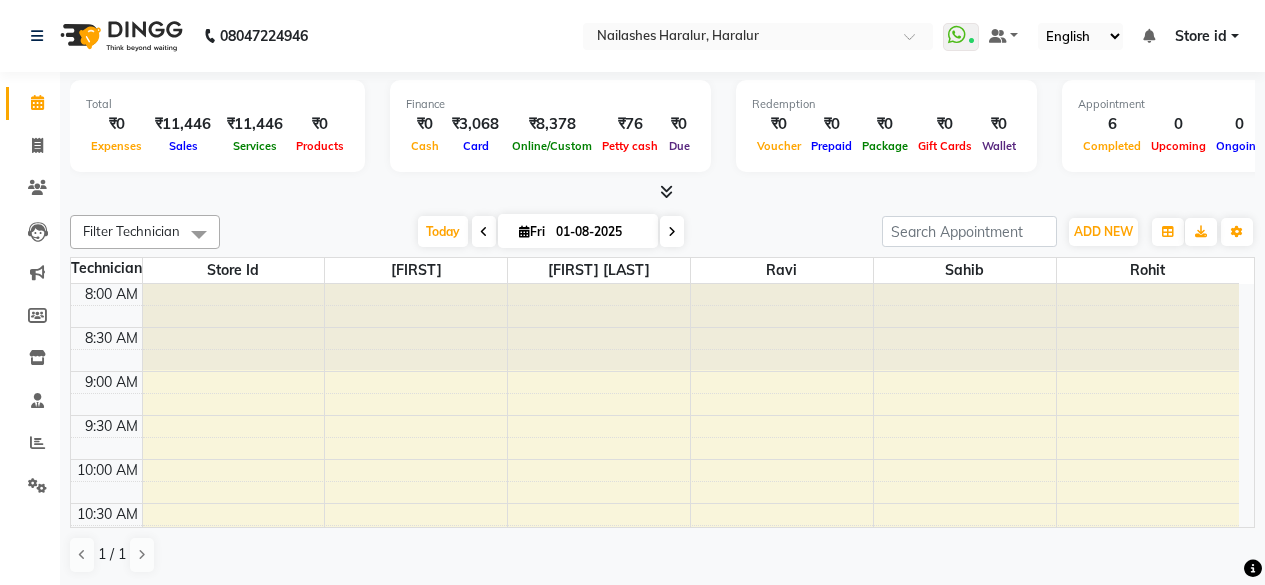 scroll, scrollTop: 0, scrollLeft: 0, axis: both 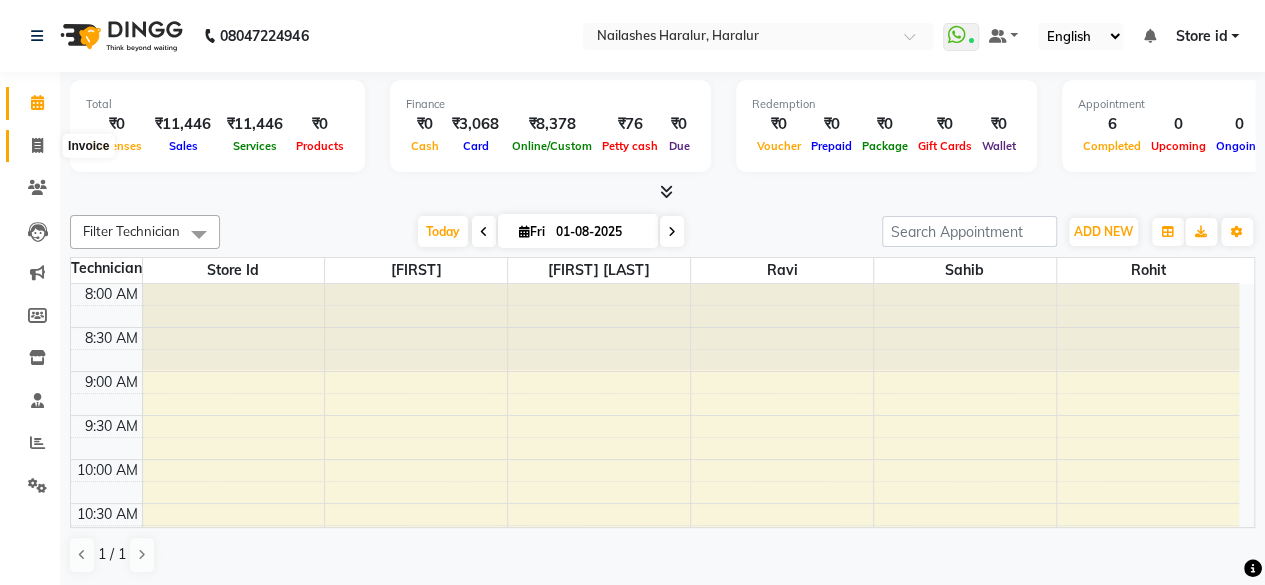 click 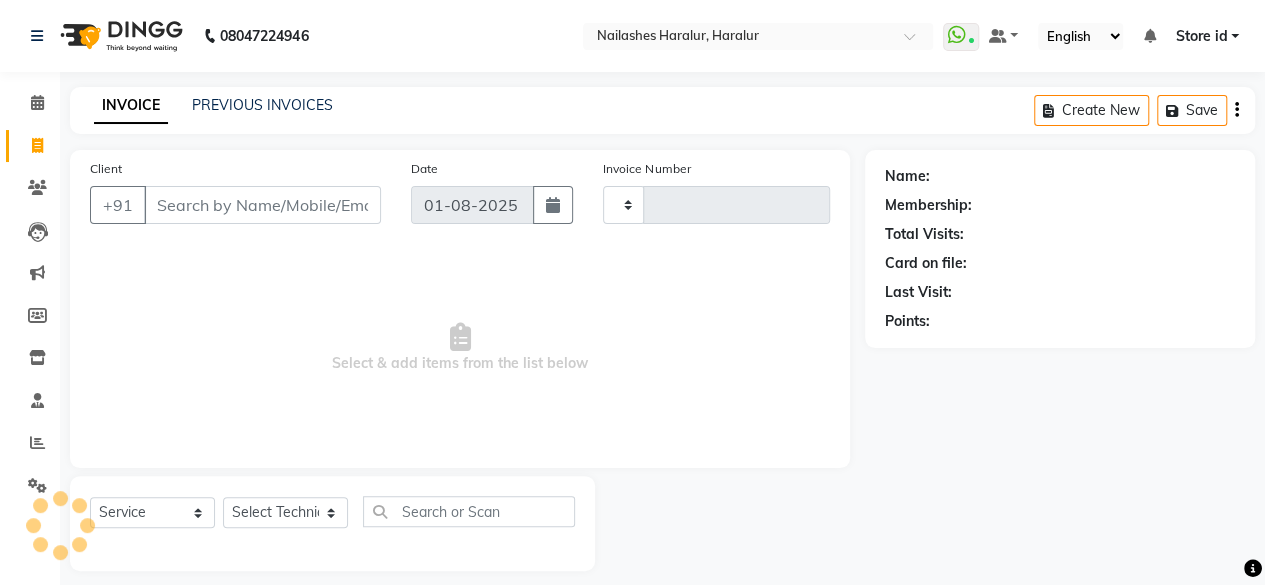 click on "Client" at bounding box center (262, 205) 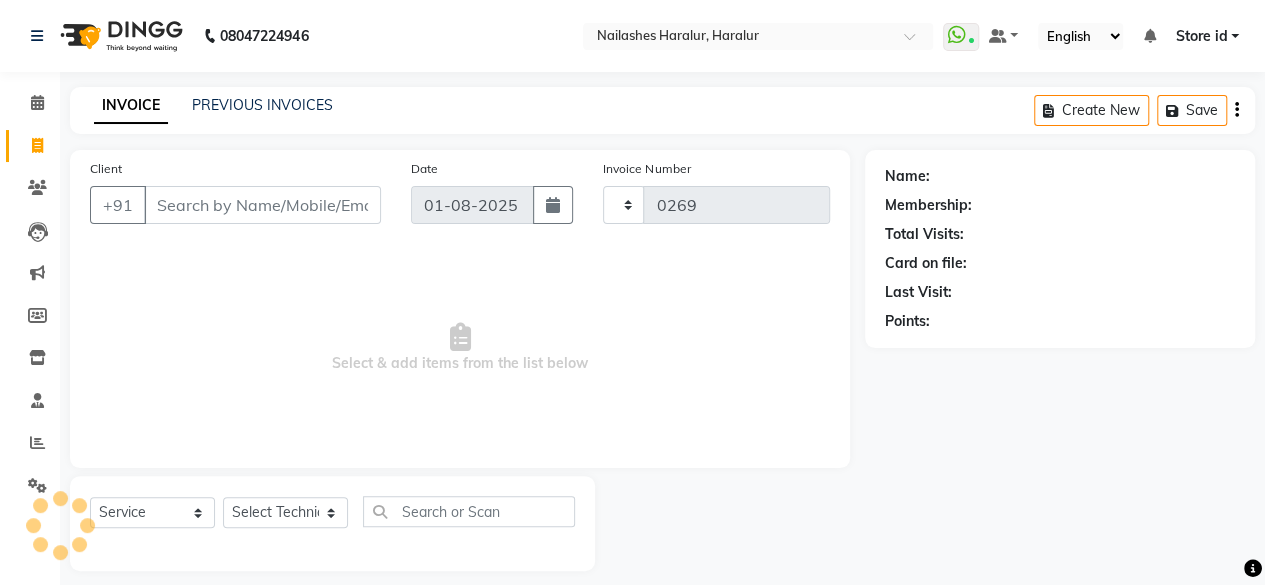 type on "9" 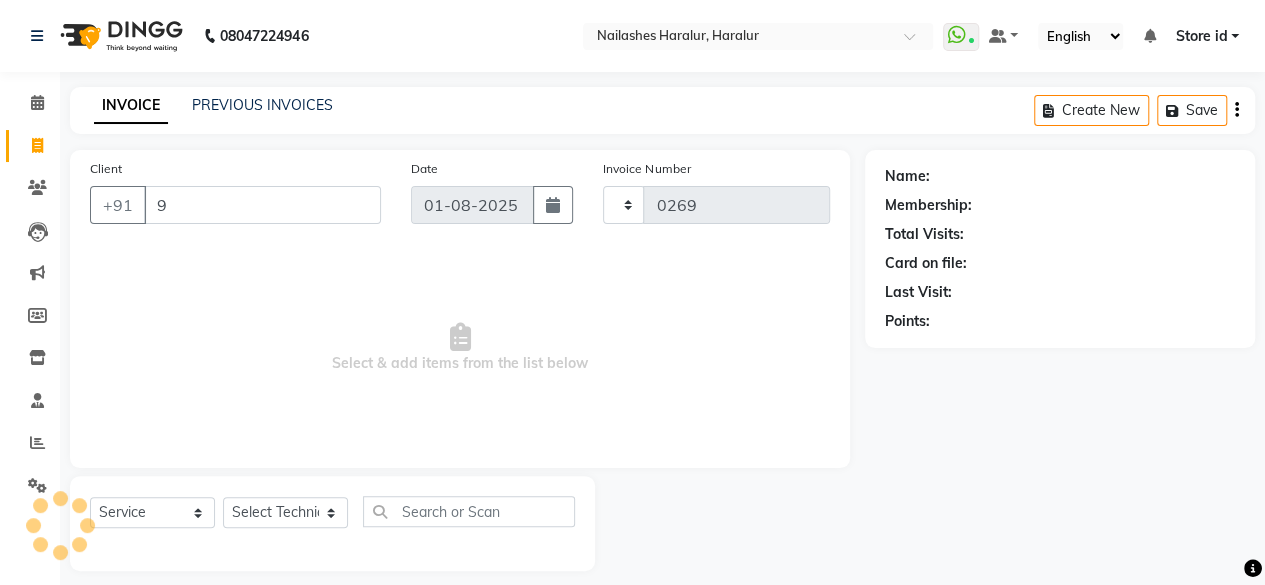 select on "8259" 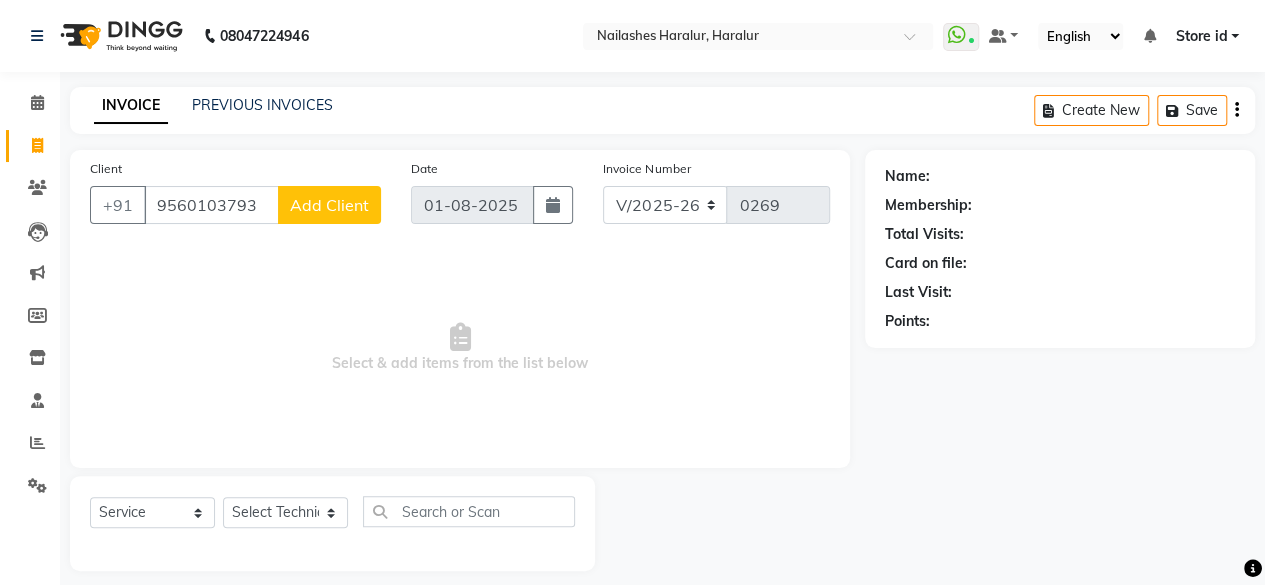 type on "9560103793" 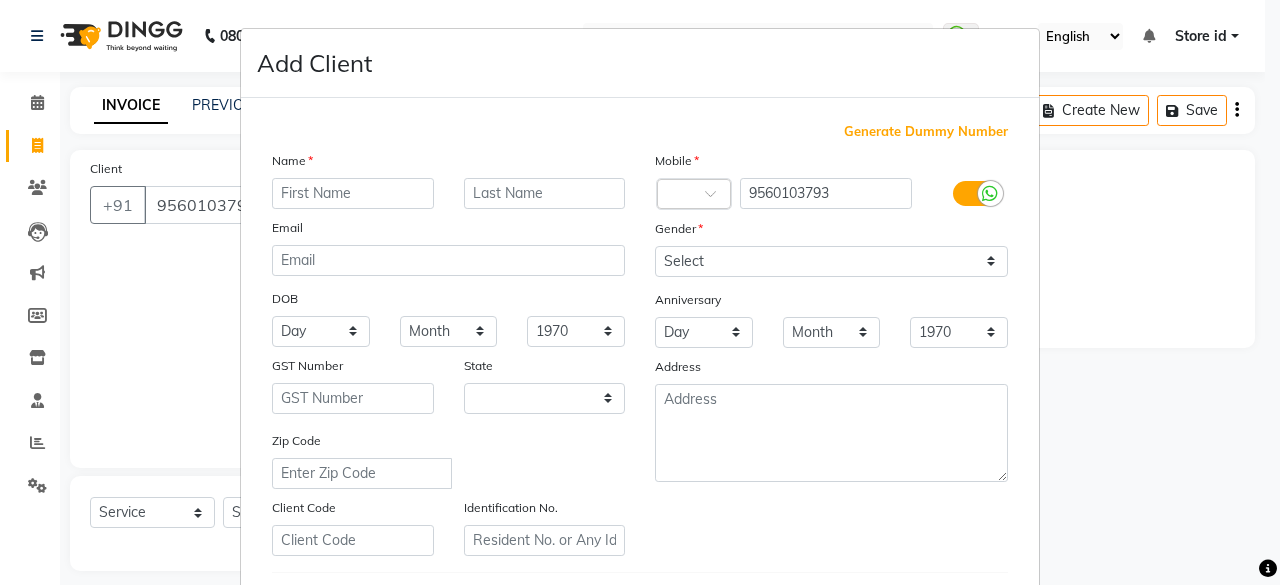 select on "21" 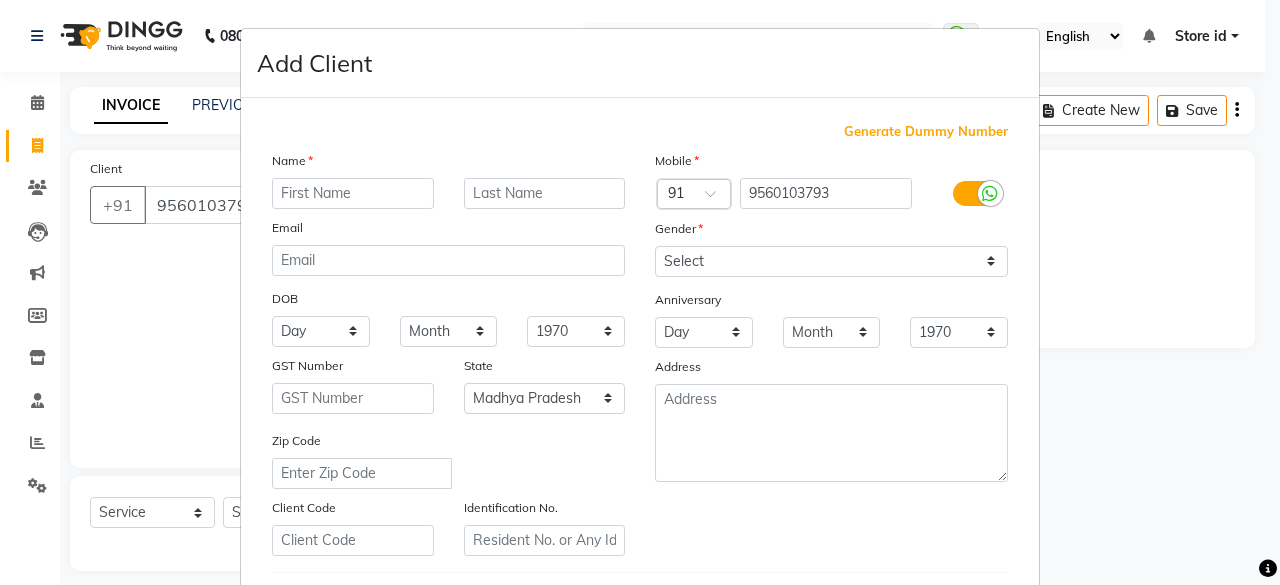 click at bounding box center [353, 193] 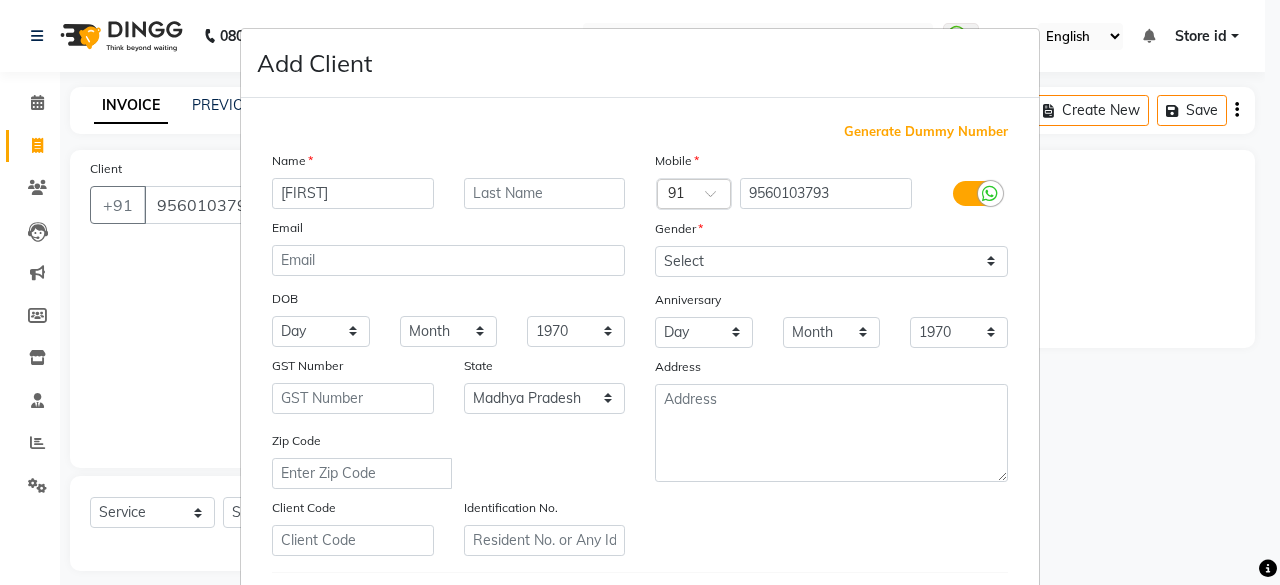 type on "[FIRST]" 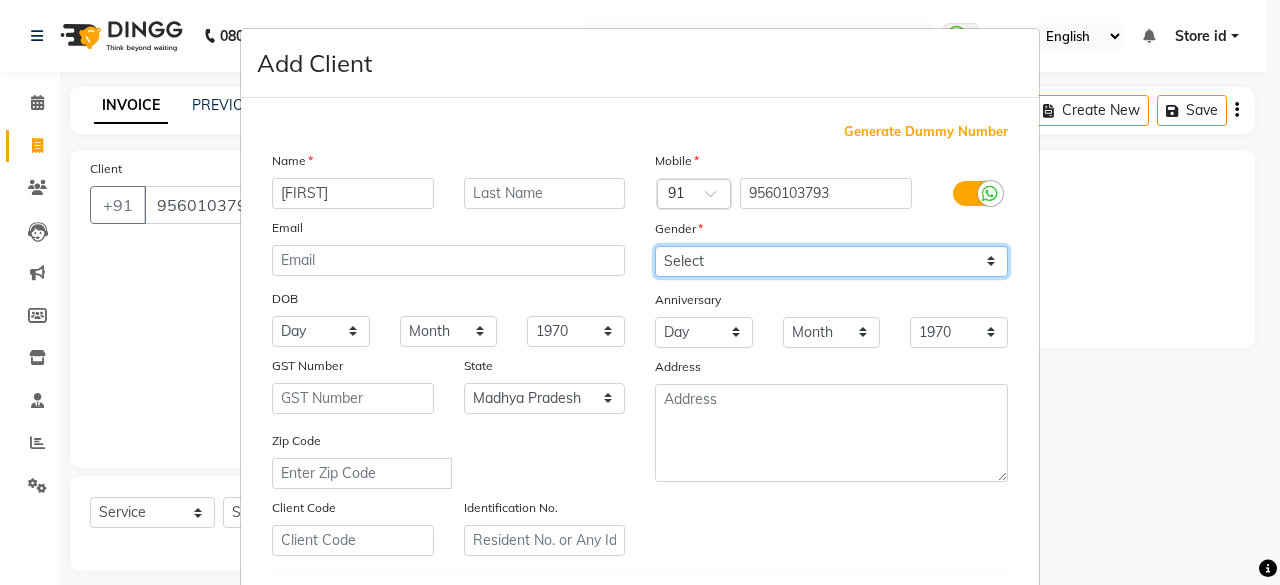 click on "Select Male Female Other Prefer Not To Say" at bounding box center [831, 261] 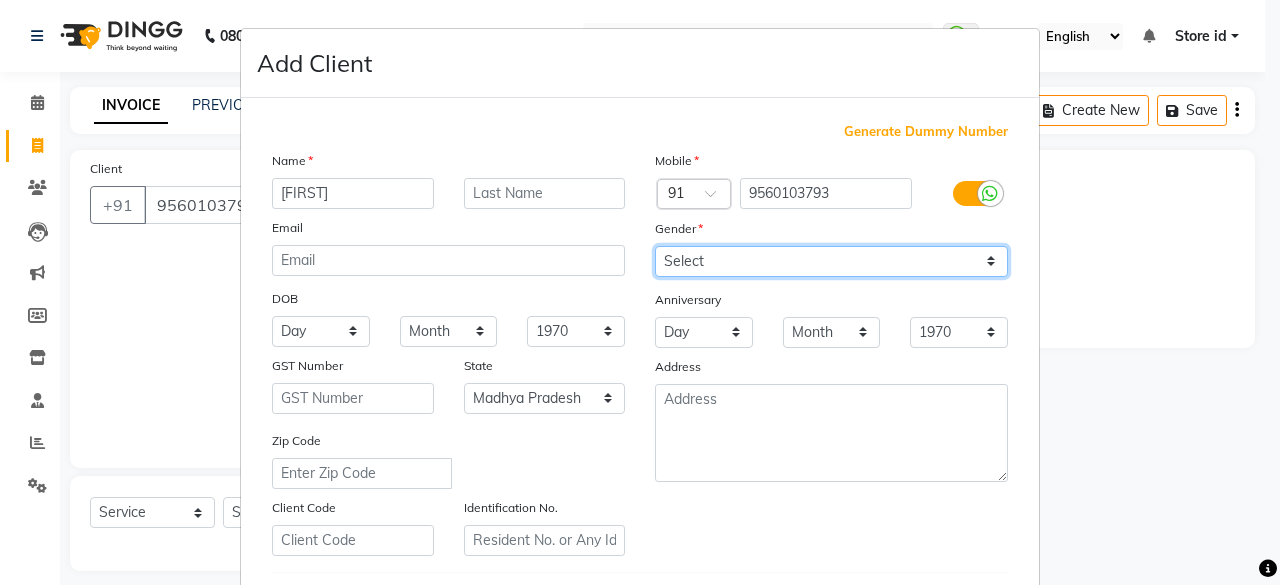 select on "female" 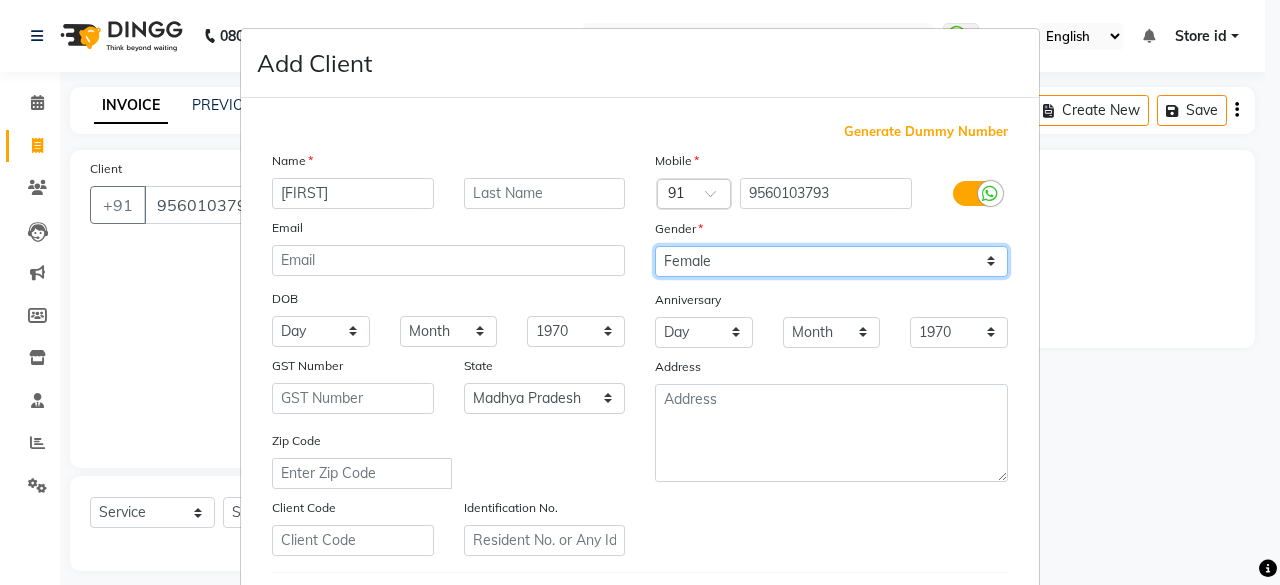 click on "Select Male Female Other Prefer Not To Say" at bounding box center [831, 261] 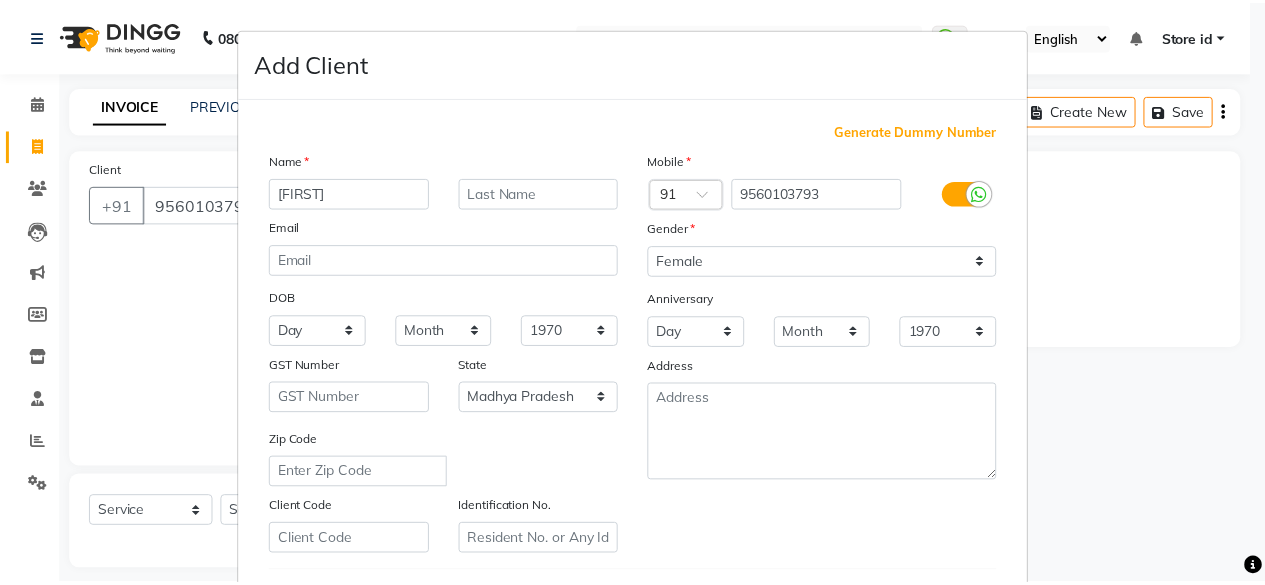 scroll, scrollTop: 334, scrollLeft: 0, axis: vertical 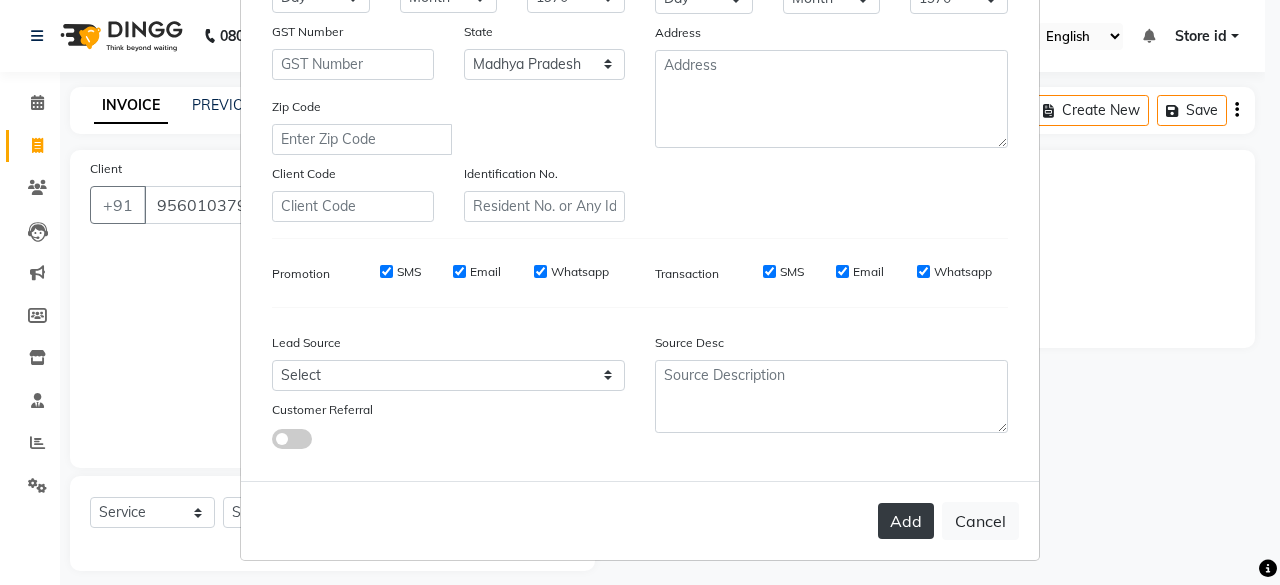 click on "Add" at bounding box center [906, 521] 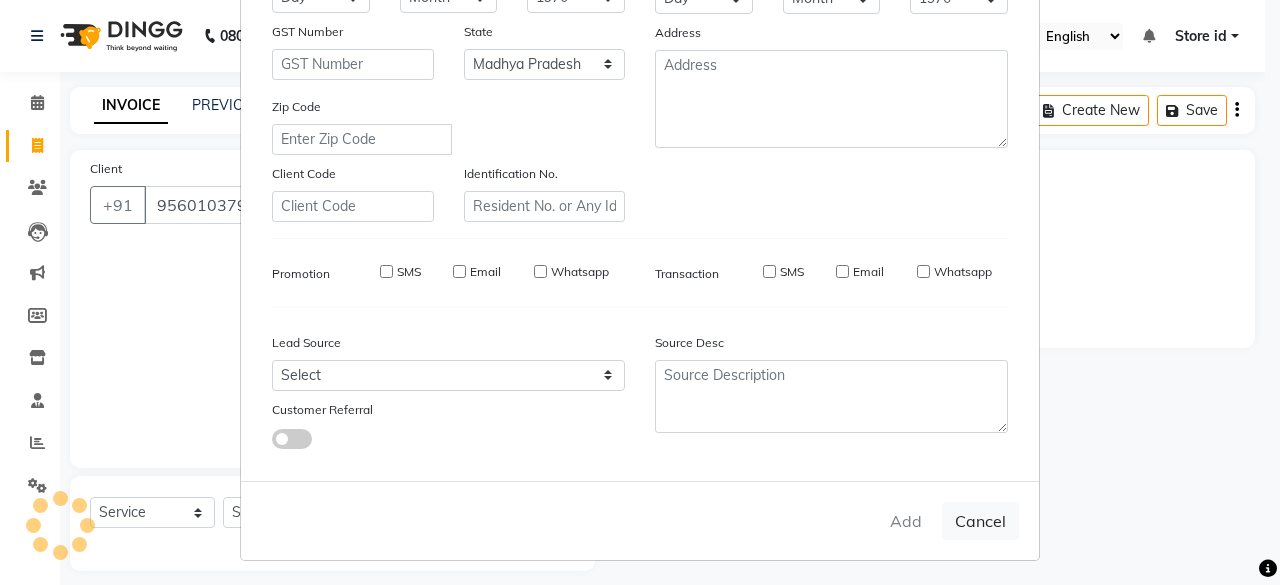 type on "95******93" 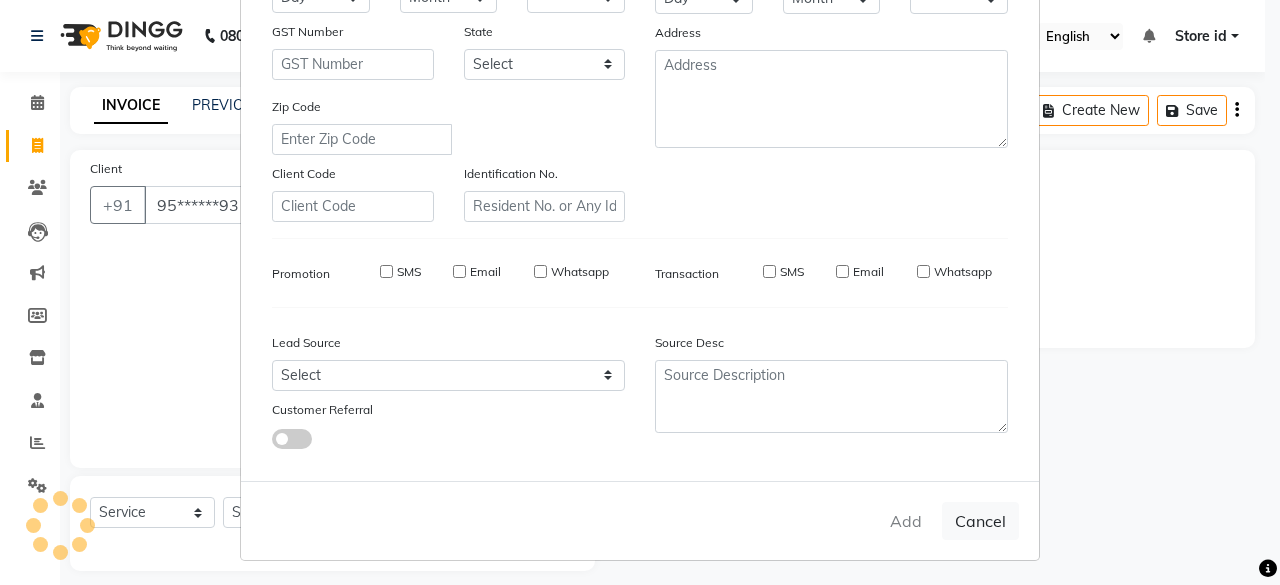 checkbox on "false" 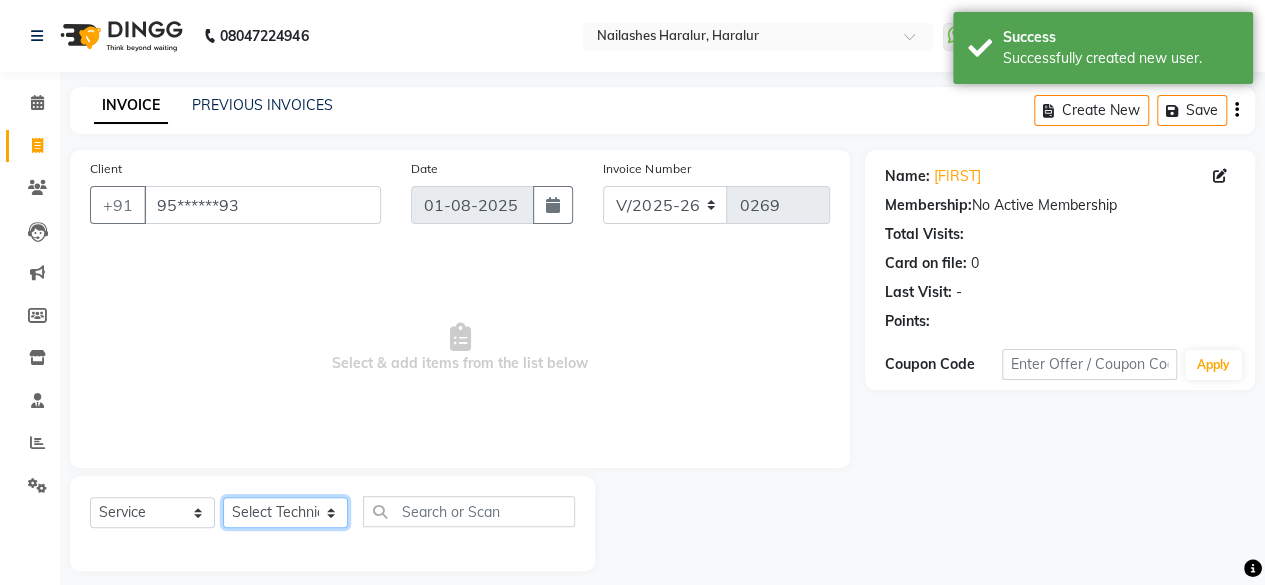 click on "Select Technician [FIRST] [LAST] [FIRST] [FIRST] Store id" 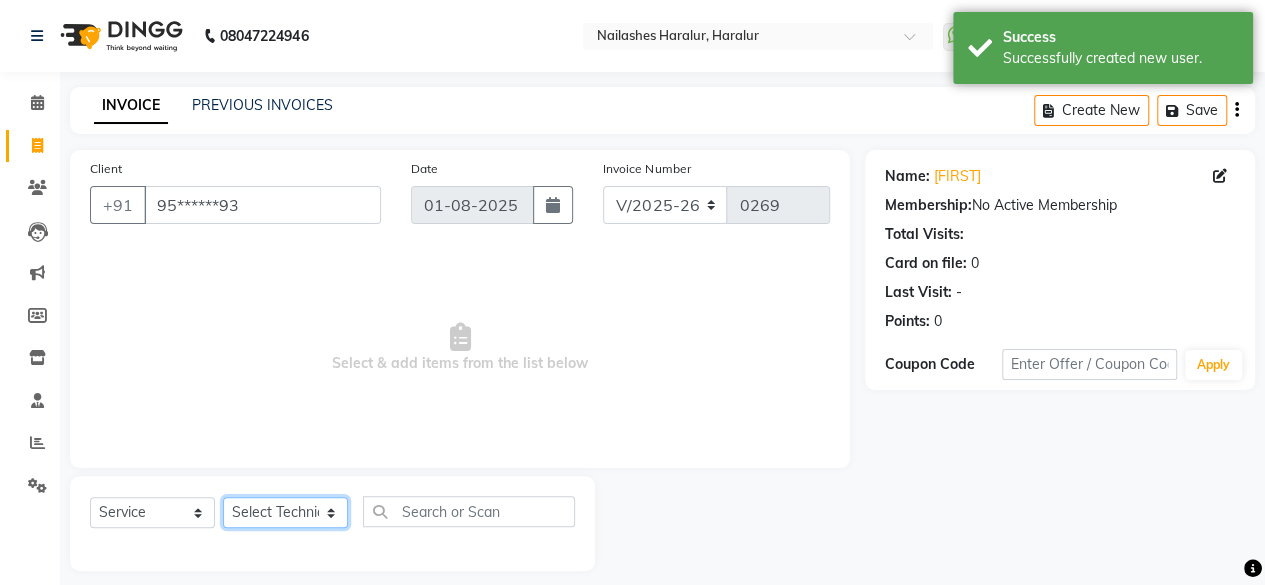 select on "82345" 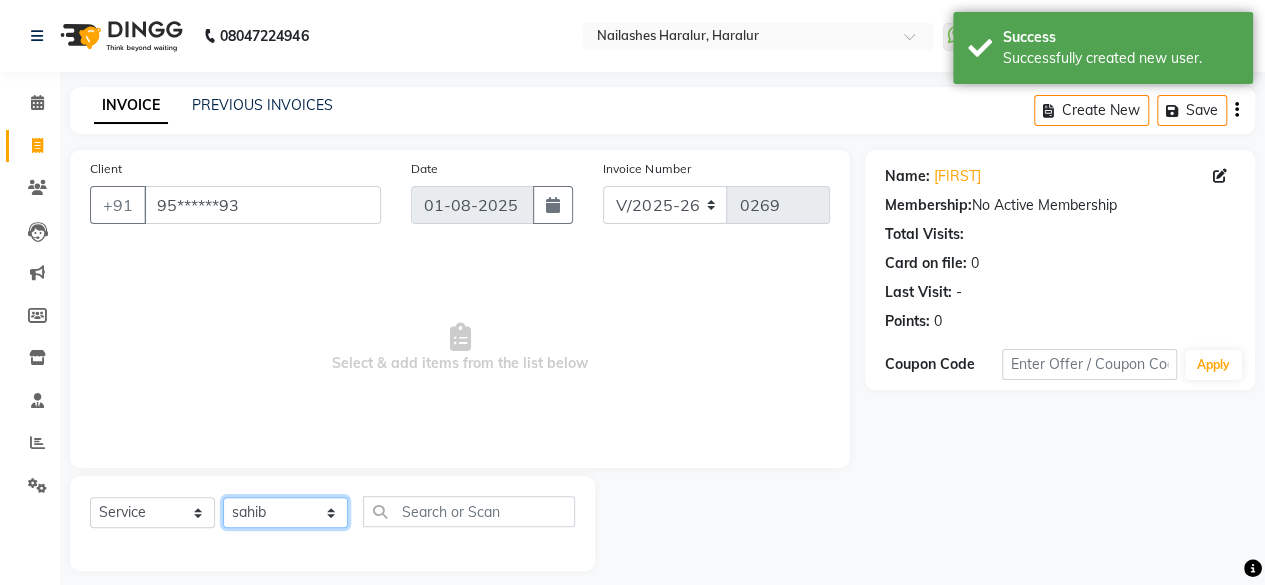 click on "Select Technician [FIRST] [LAST] [FIRST] [FIRST] Store id" 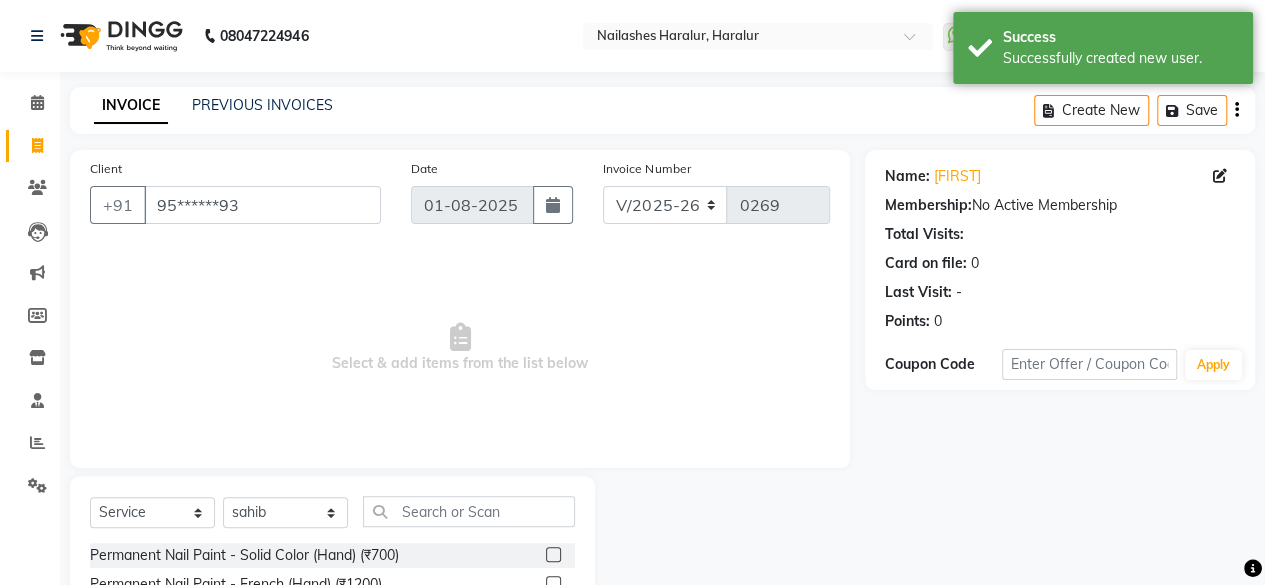 click 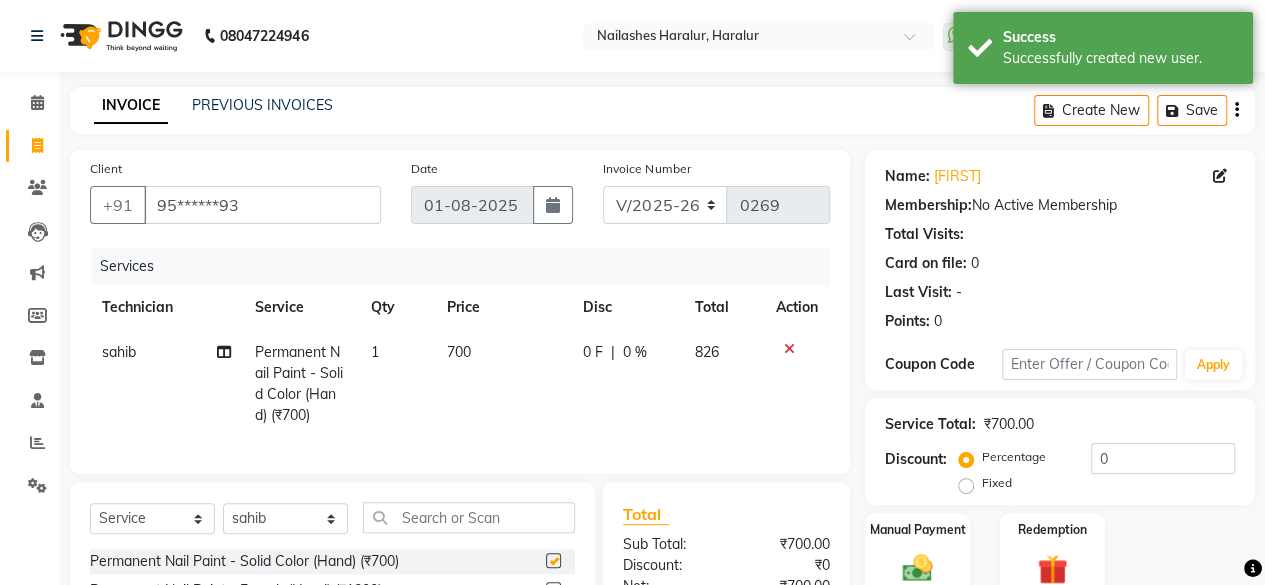 checkbox on "false" 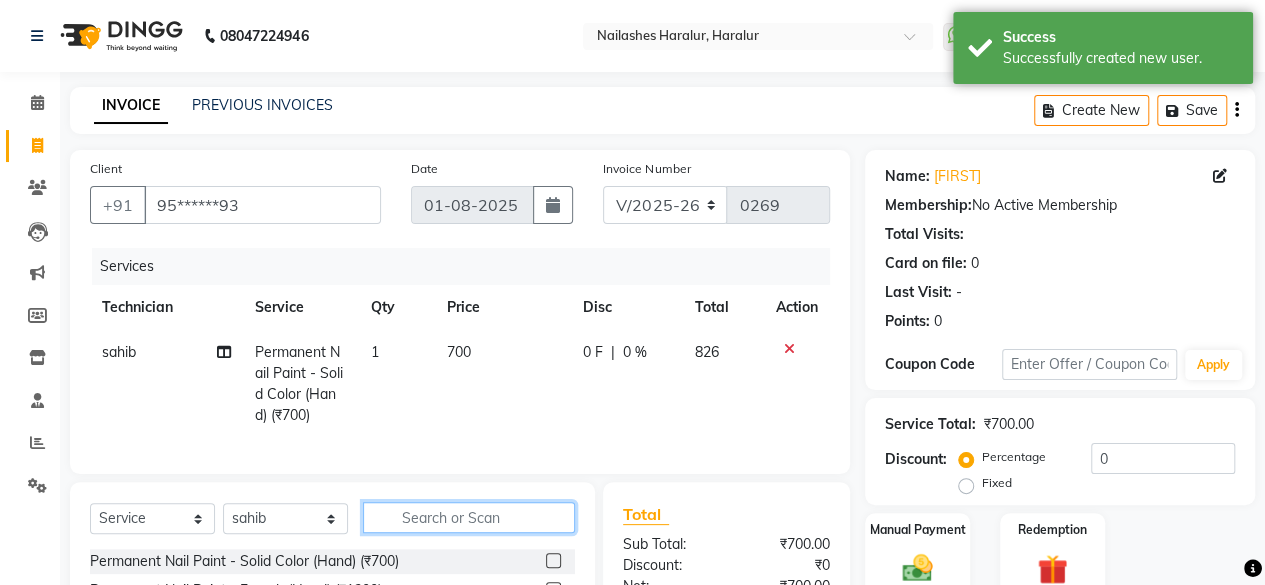 click 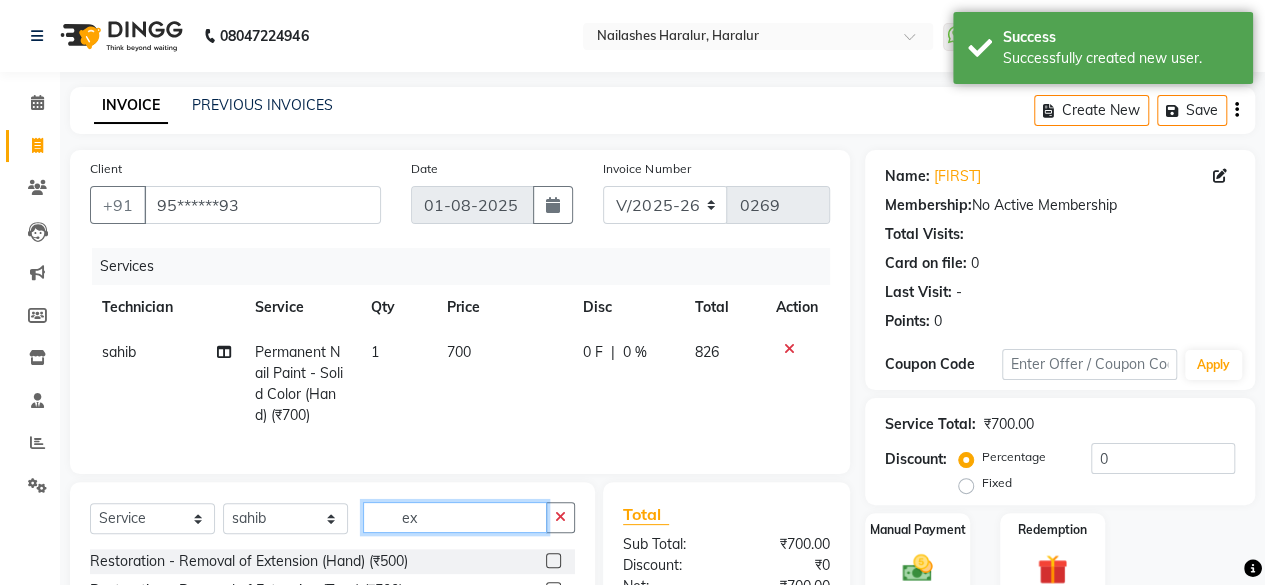 scroll, scrollTop: 236, scrollLeft: 0, axis: vertical 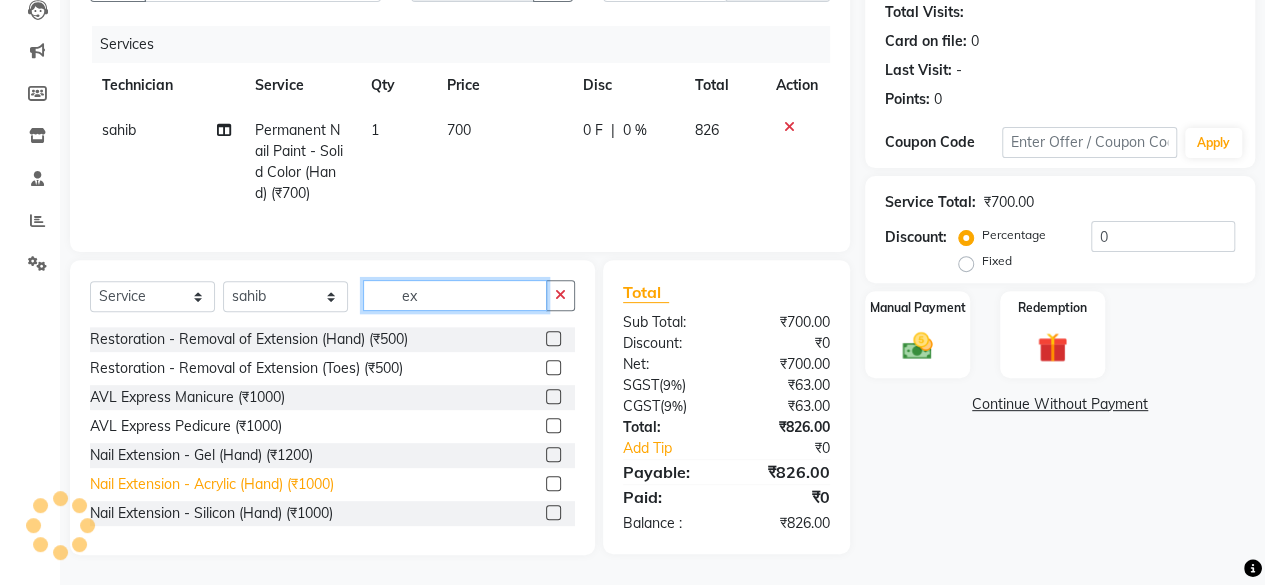 type on "ex" 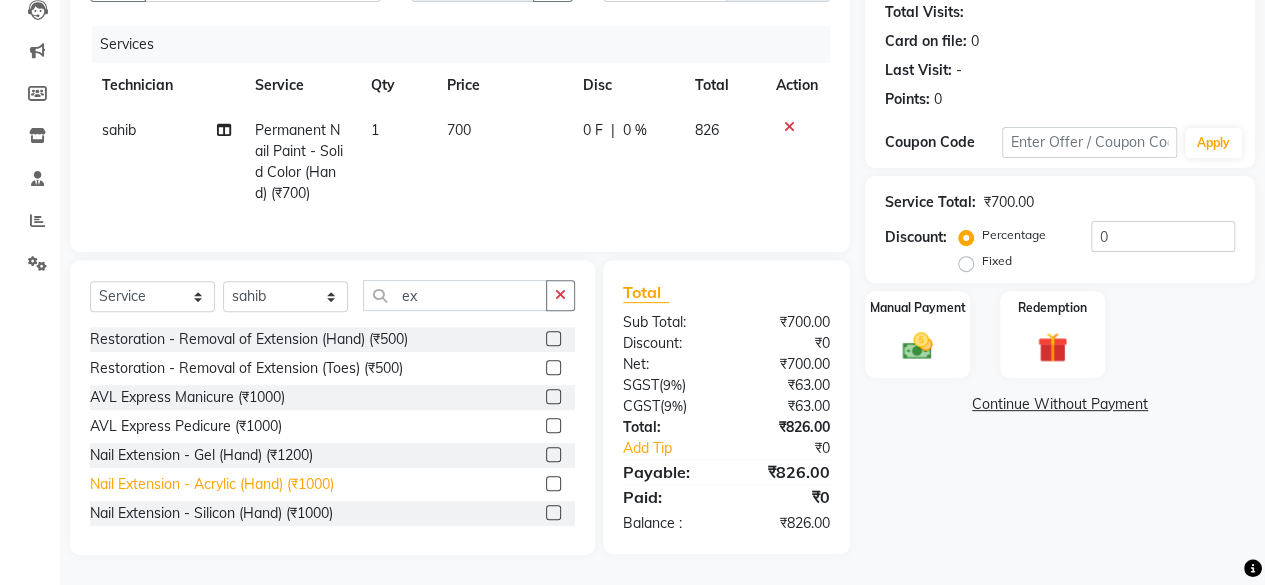 click on "Nail Extension - Acrylic (Hand) (₹1000)" 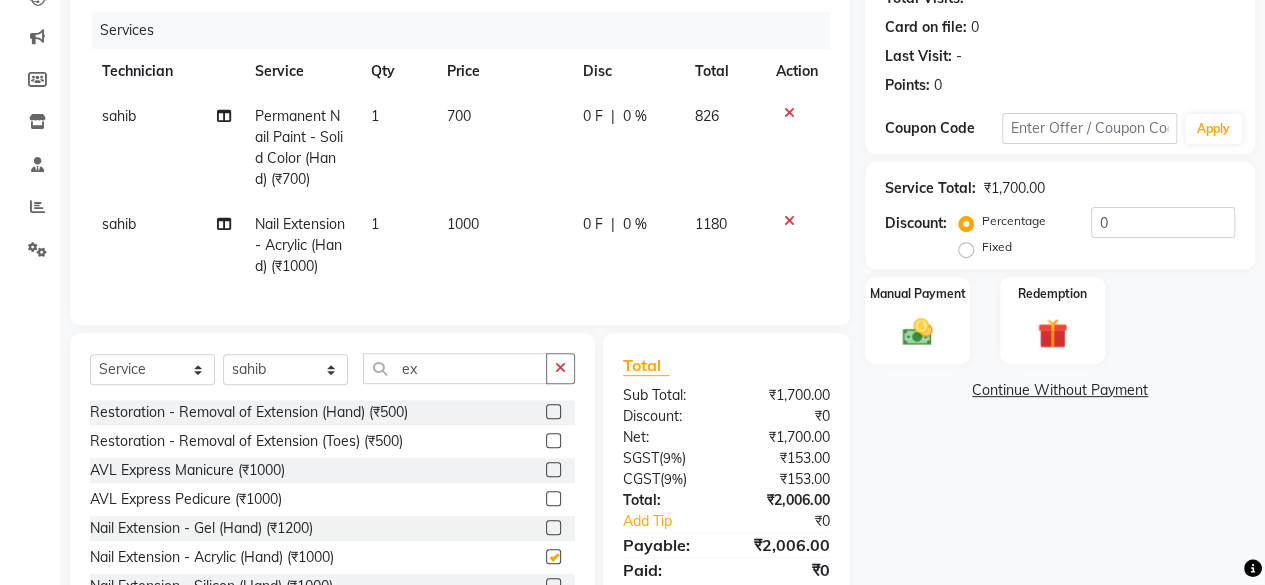 checkbox on "false" 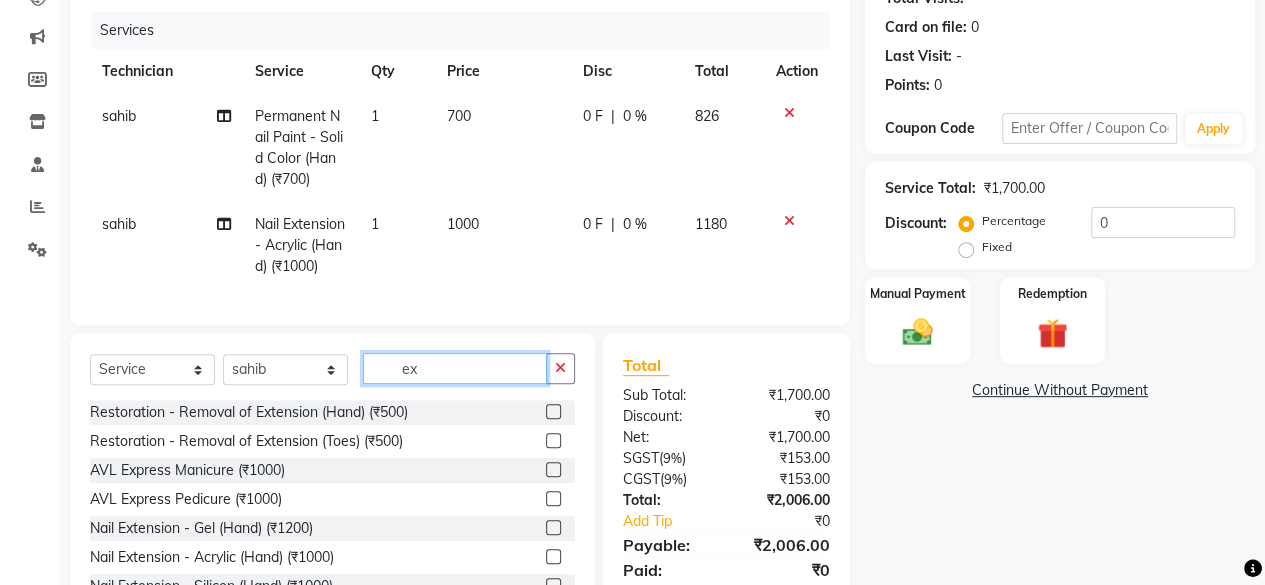 click on "ex" 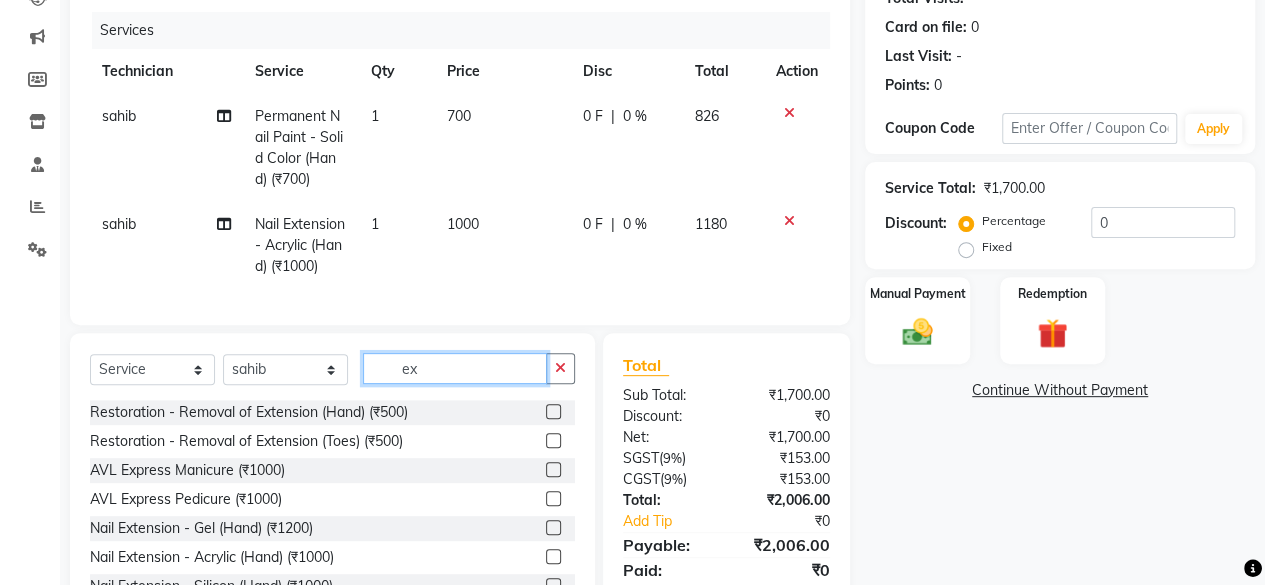 type on "e" 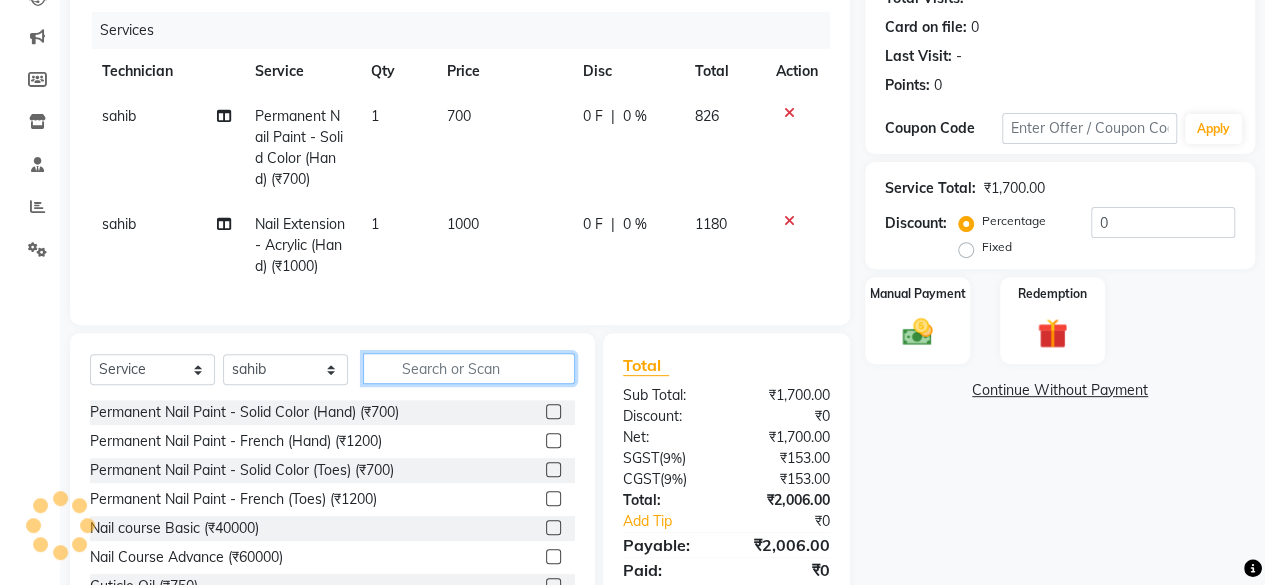 type 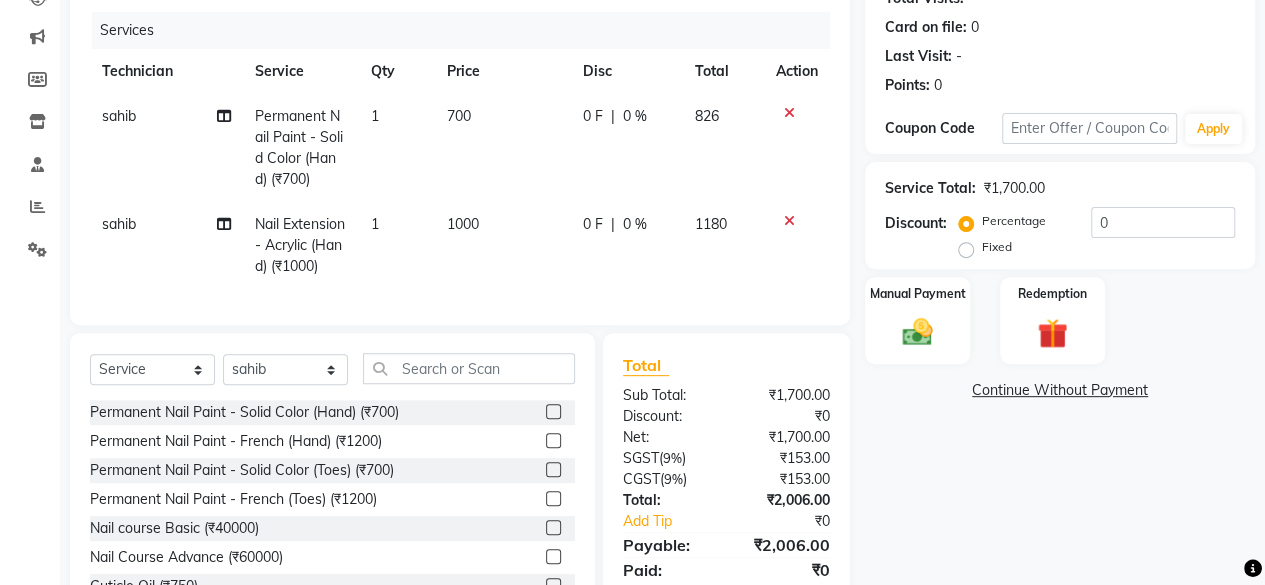 click 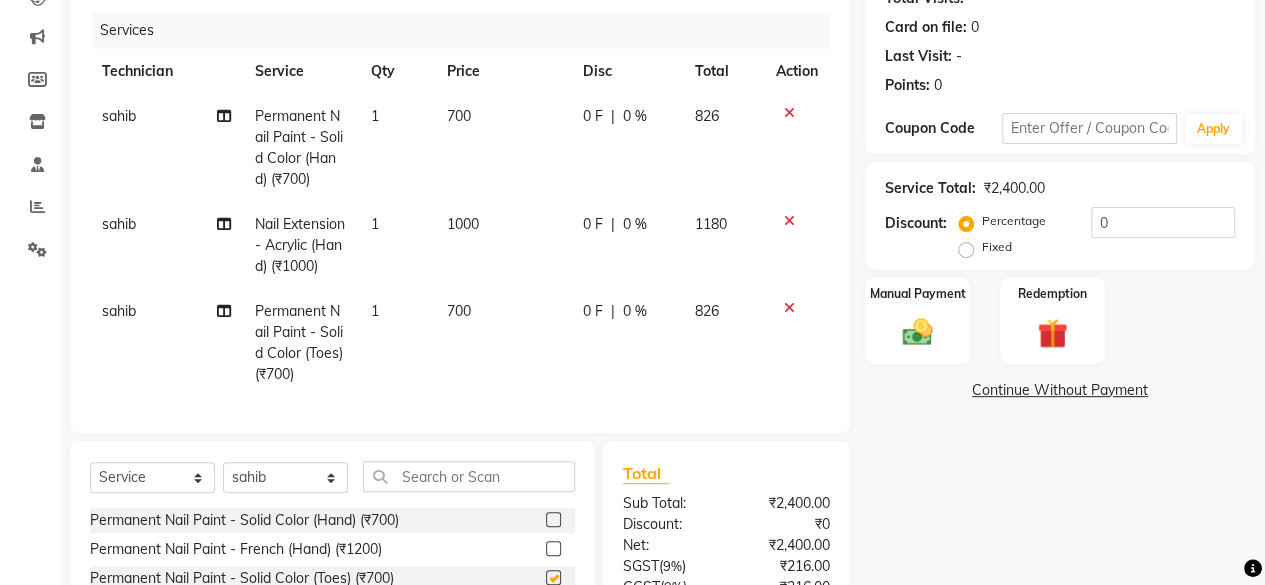 checkbox on "false" 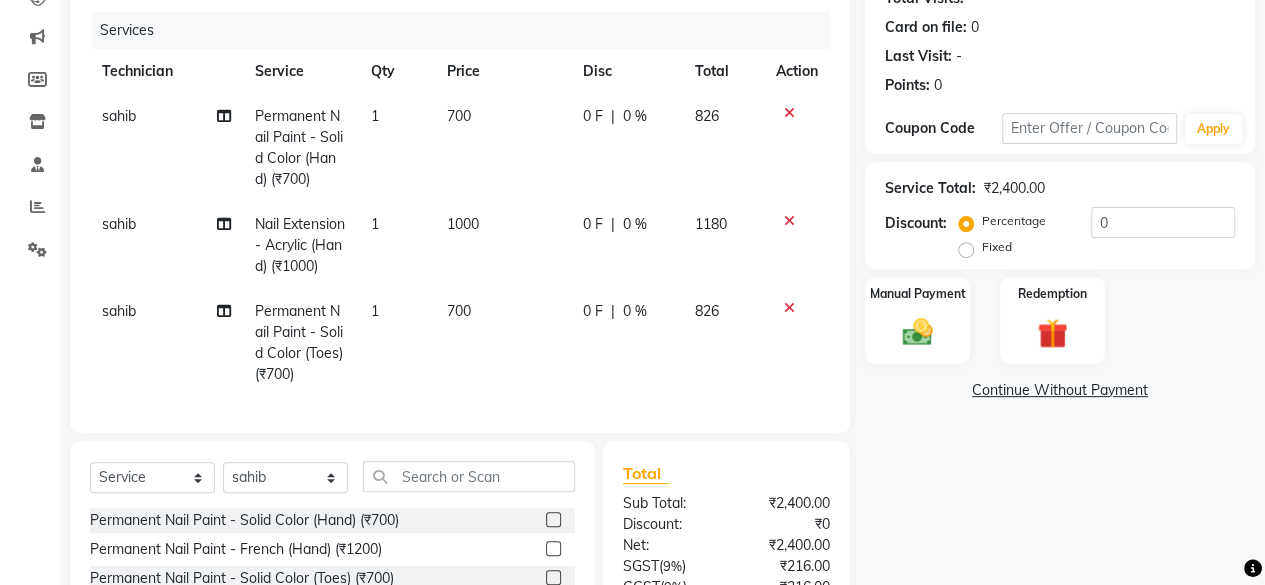 scroll, scrollTop: 431, scrollLeft: 0, axis: vertical 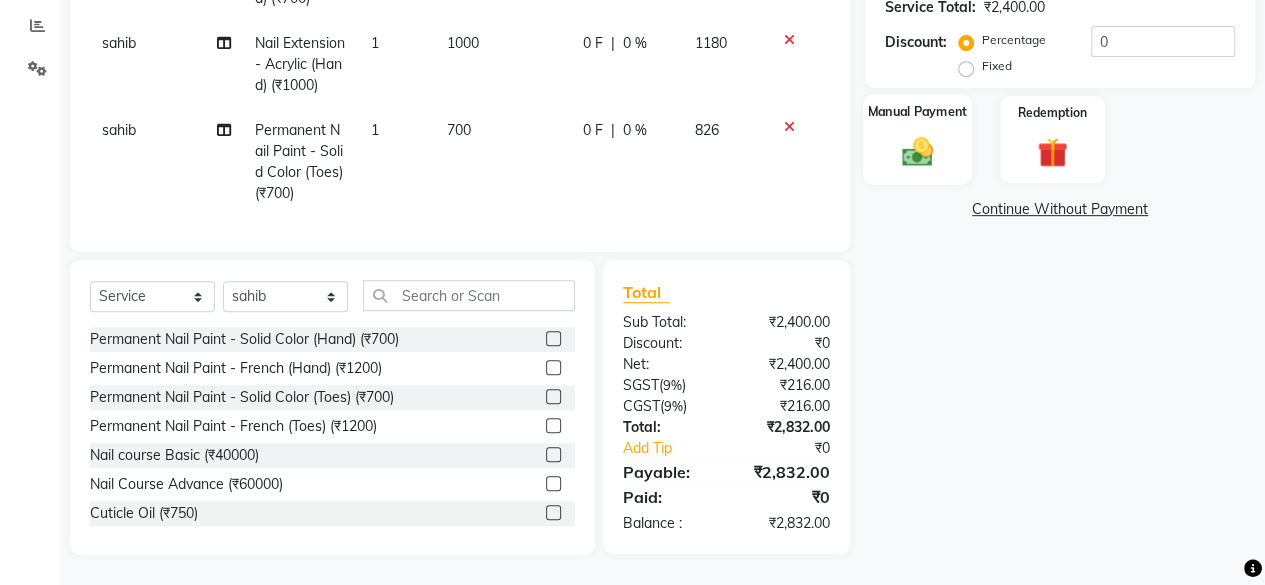 click on "Manual Payment" 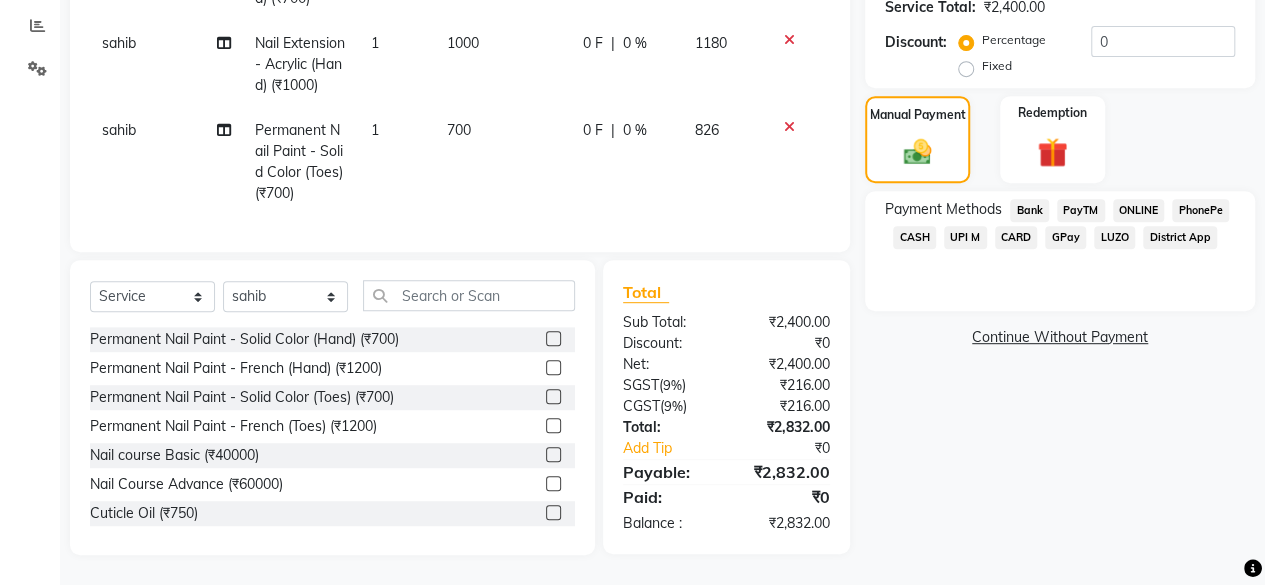 click on "CARD" 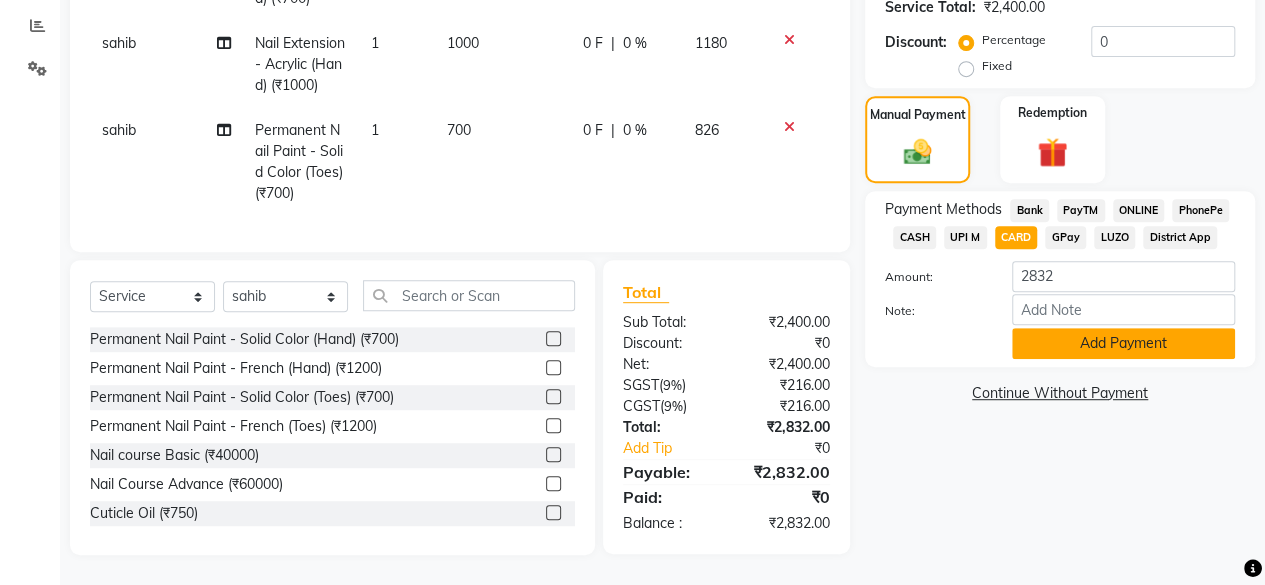 click on "Add Payment" 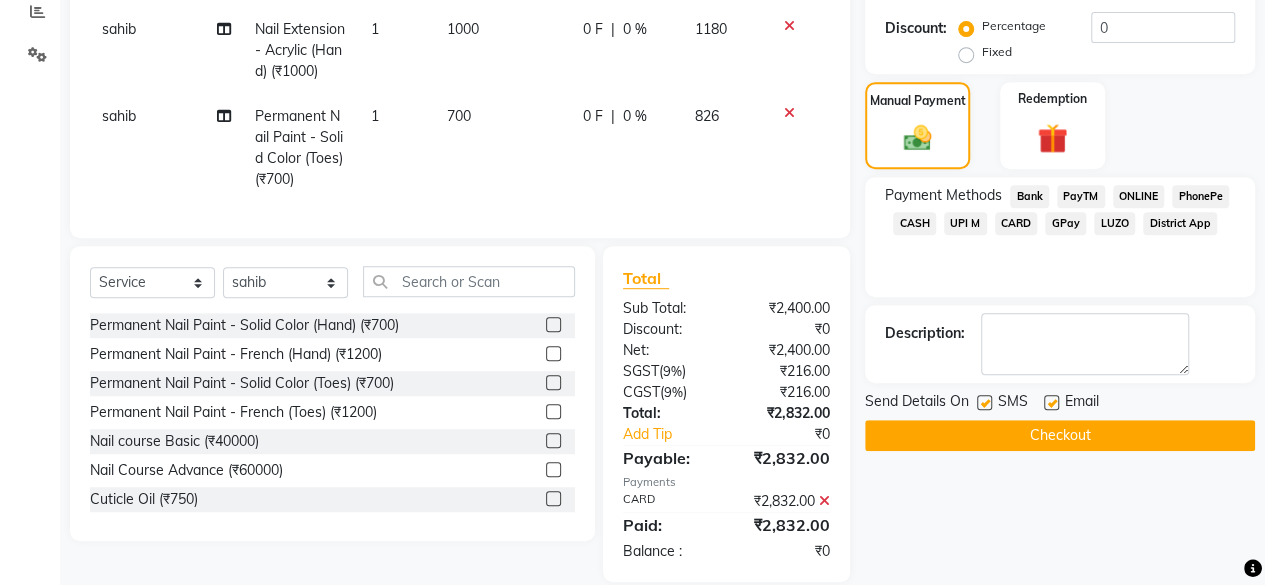 click on "Checkout" 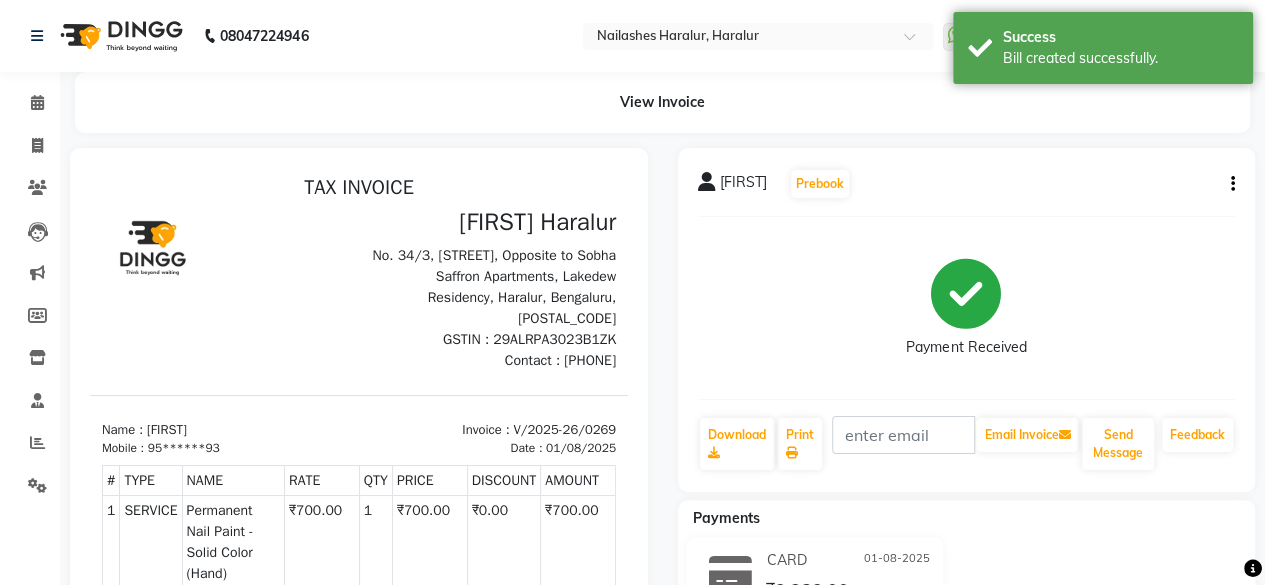 scroll, scrollTop: 0, scrollLeft: 0, axis: both 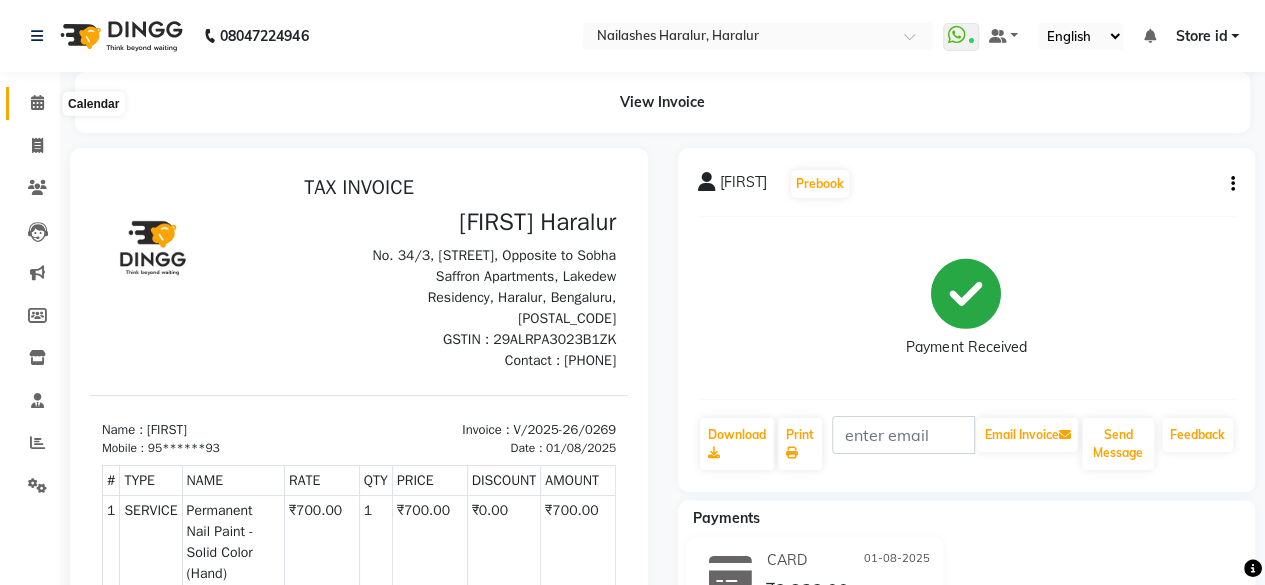 click 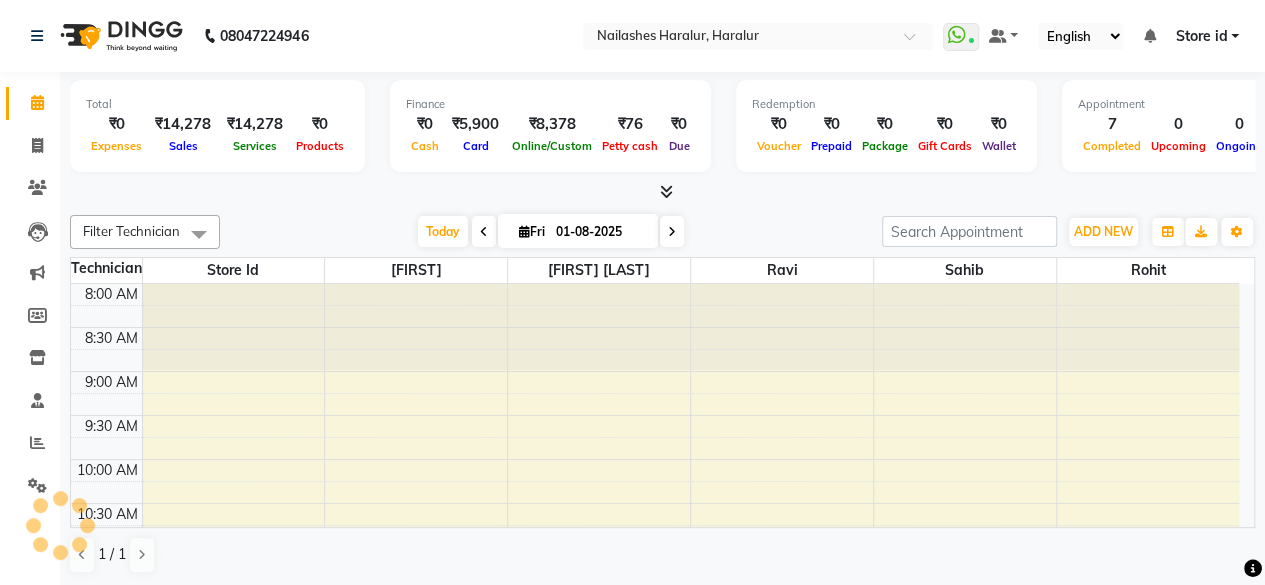 scroll, scrollTop: 0, scrollLeft: 0, axis: both 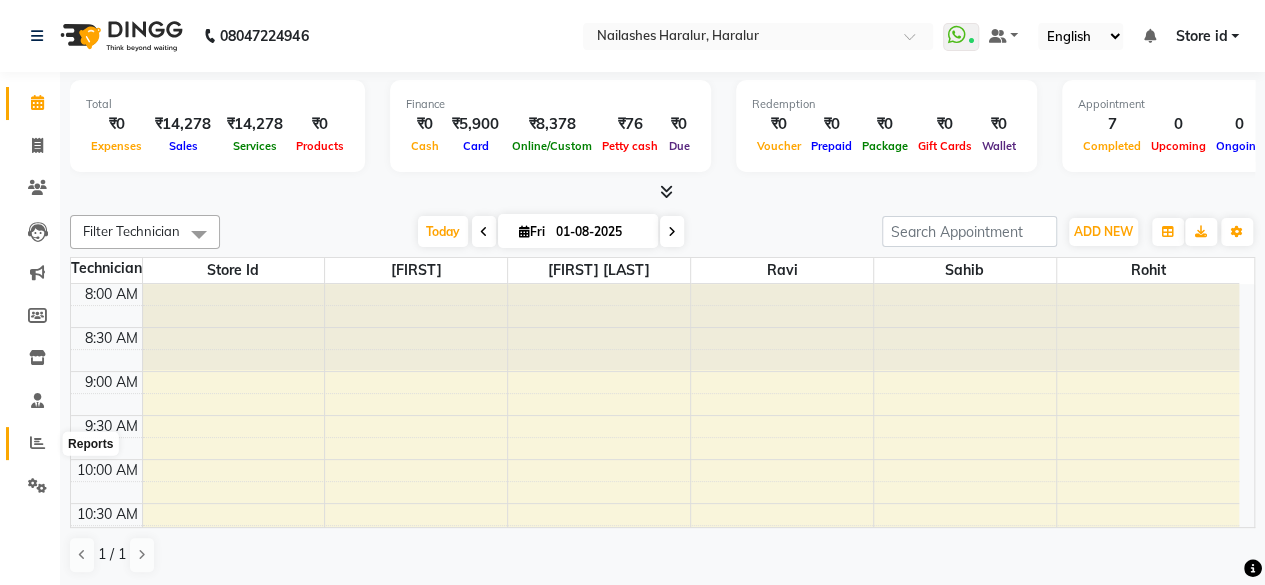 click 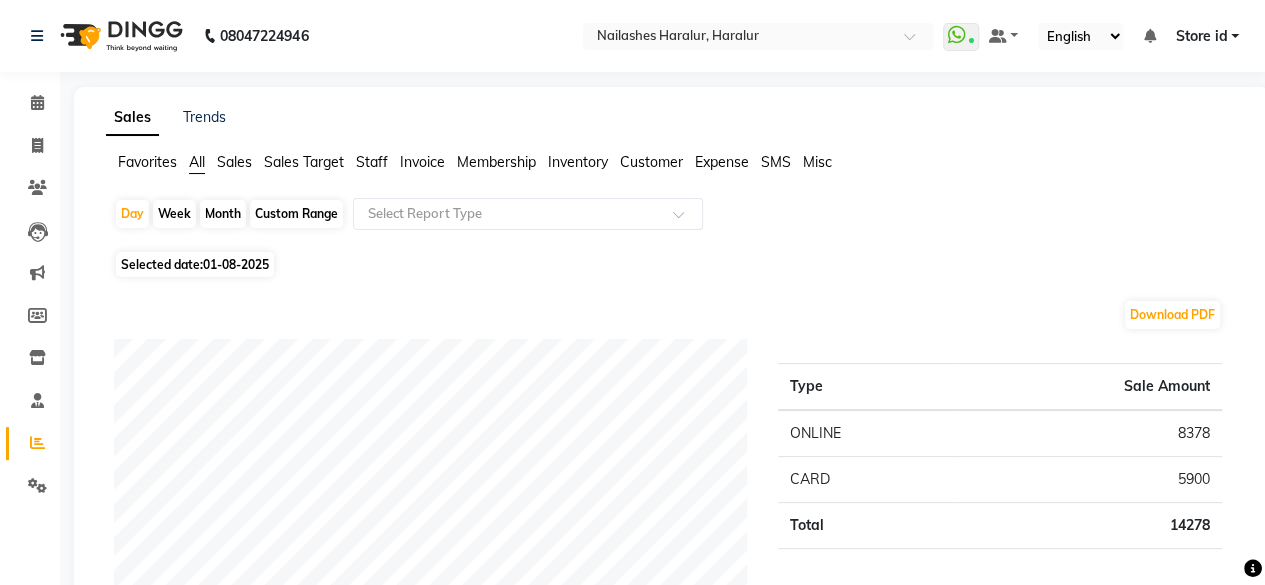click on "Staff" 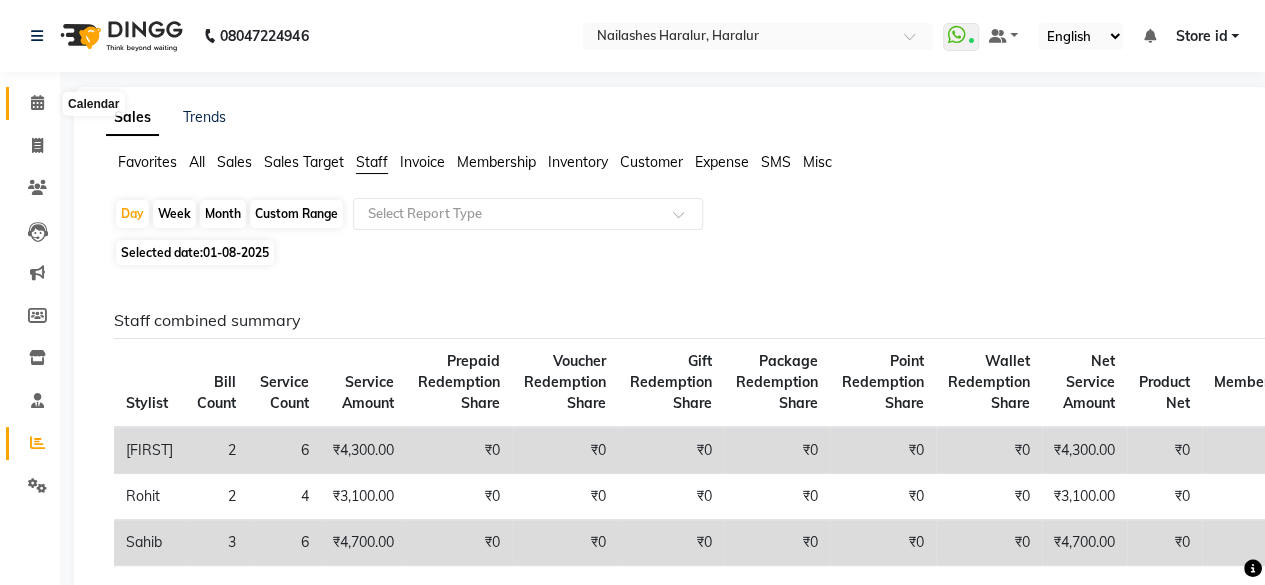 click 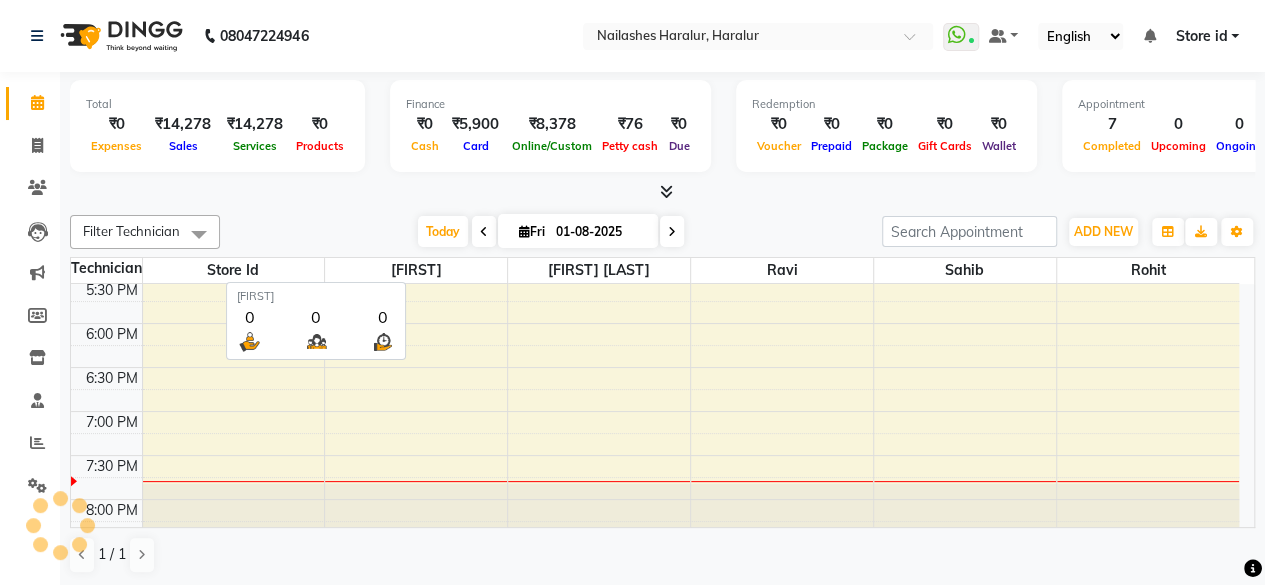 scroll, scrollTop: 0, scrollLeft: 0, axis: both 